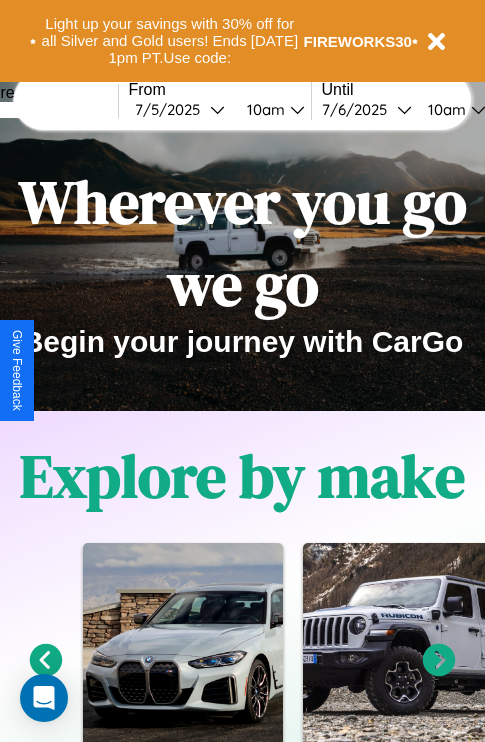 scroll, scrollTop: 0, scrollLeft: 0, axis: both 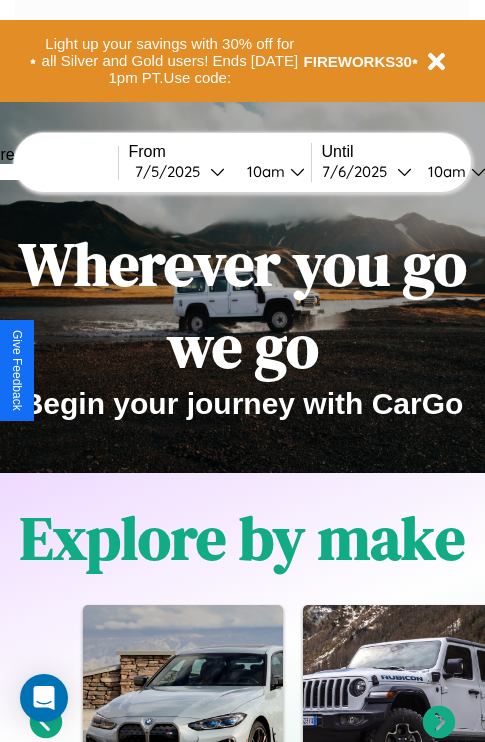 click at bounding box center (43, 172) 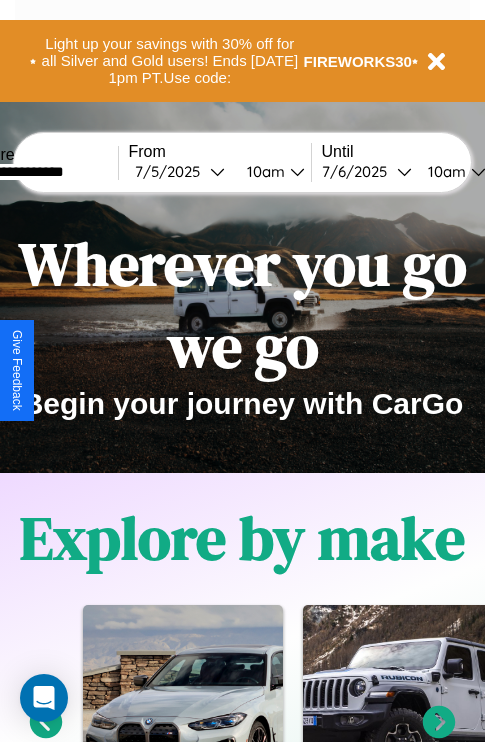 type on "**********" 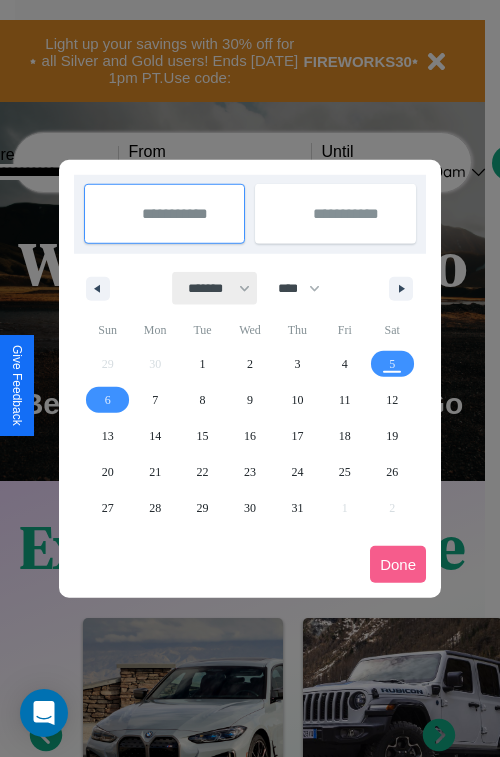 click on "******* ******** ***** ***** *** **** **** ****** ********* ******* ******** ********" at bounding box center (215, 288) 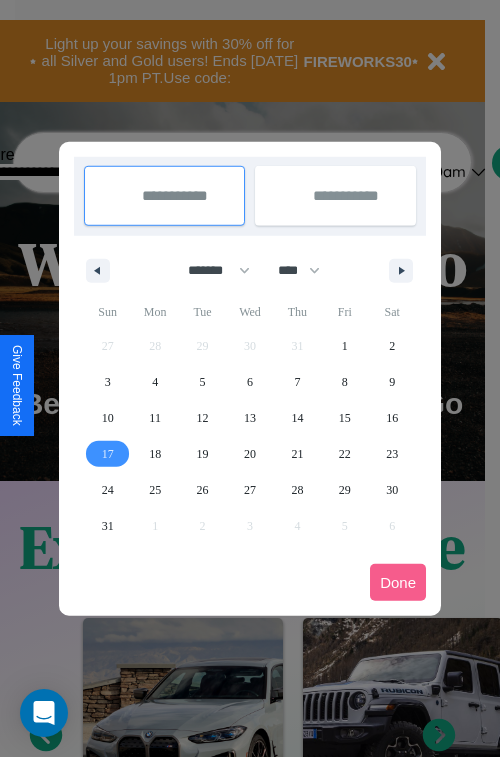 click on "17" at bounding box center (108, 454) 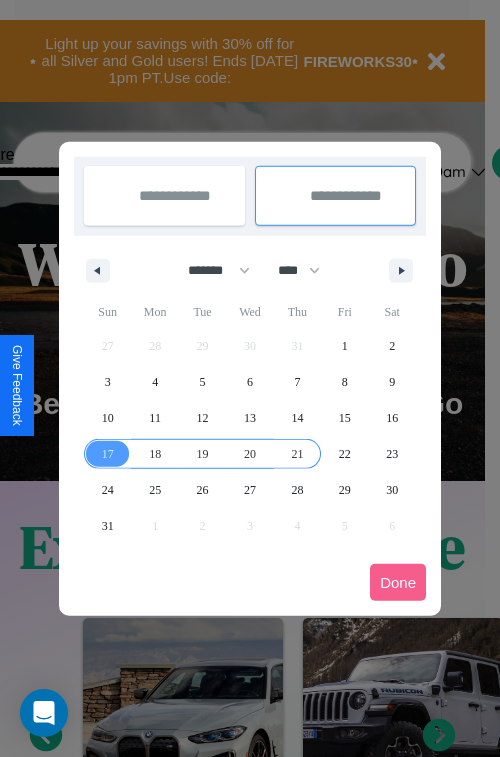 click on "21" at bounding box center [297, 454] 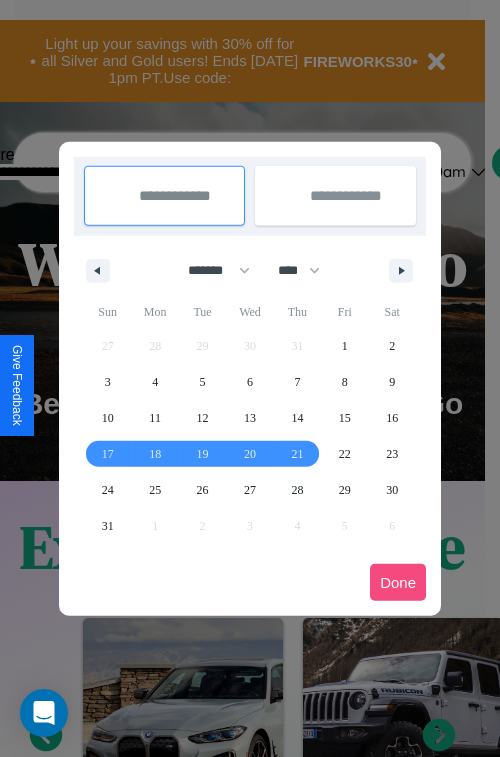 click on "Done" at bounding box center (398, 582) 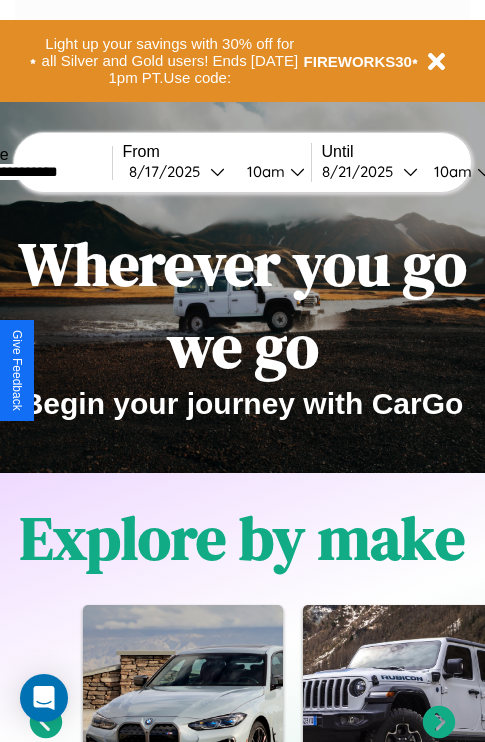 scroll, scrollTop: 0, scrollLeft: 74, axis: horizontal 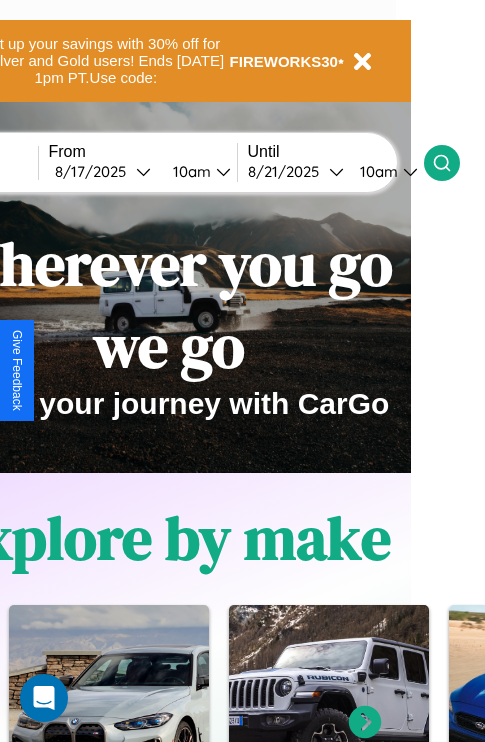 click 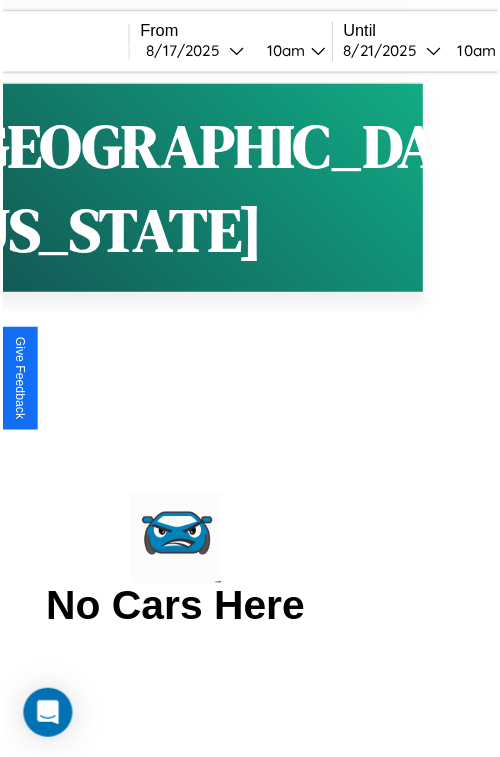 scroll, scrollTop: 0, scrollLeft: 0, axis: both 